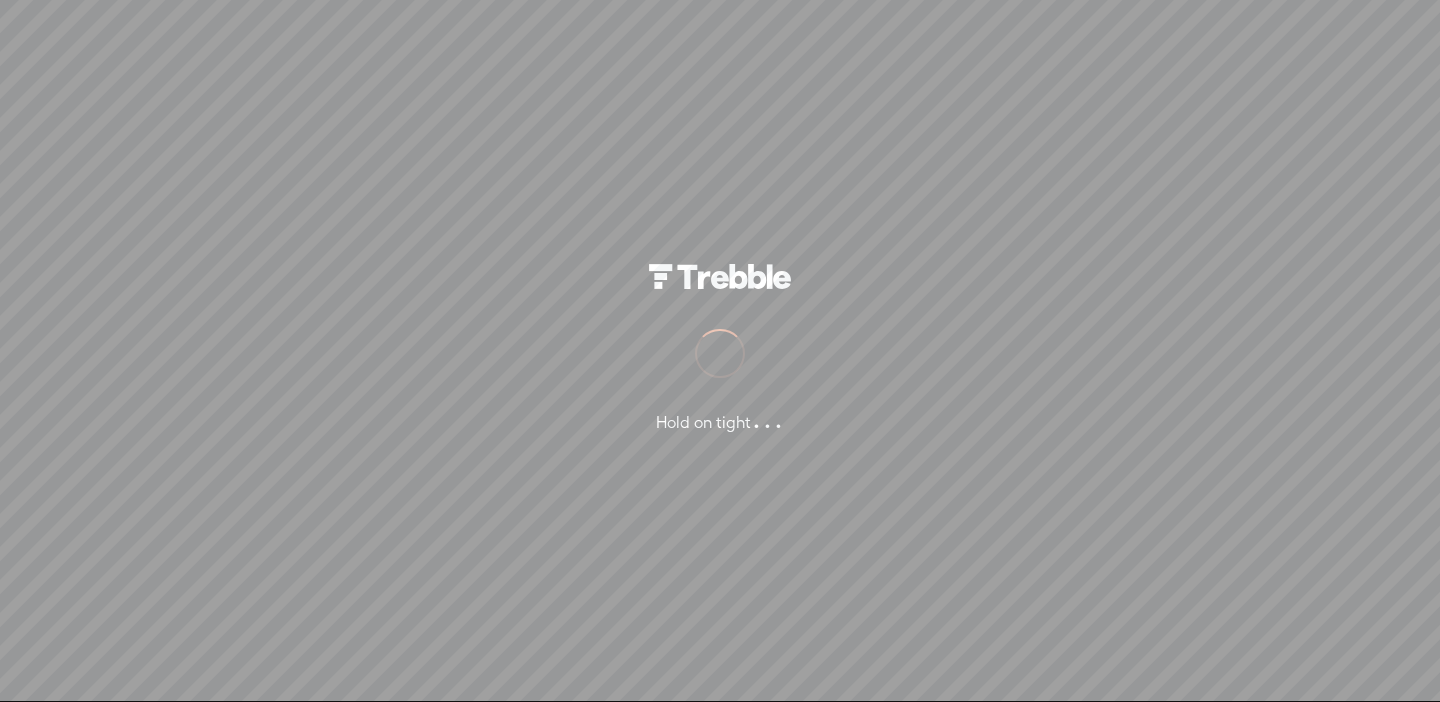 scroll, scrollTop: 0, scrollLeft: 0, axis: both 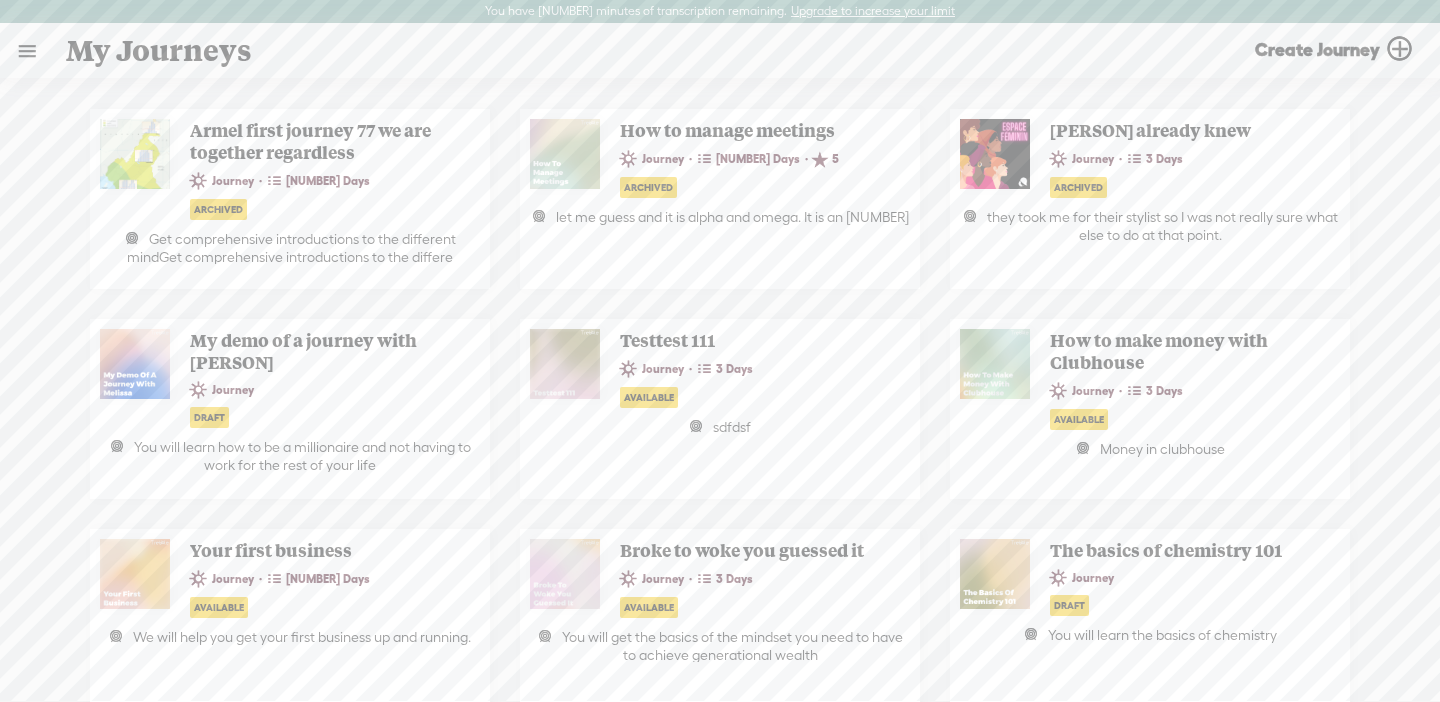 click at bounding box center (27, 51) 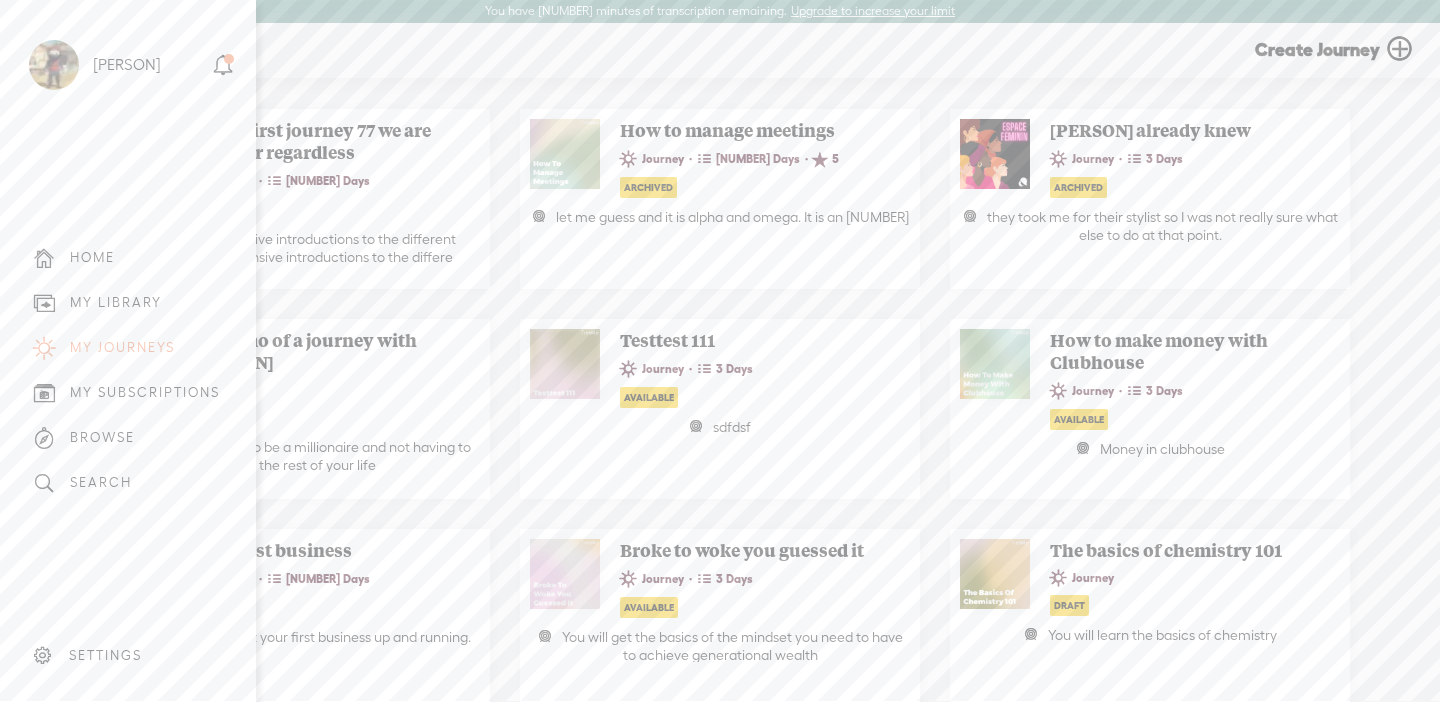 click on "MY LIBRARY" at bounding box center (116, 302) 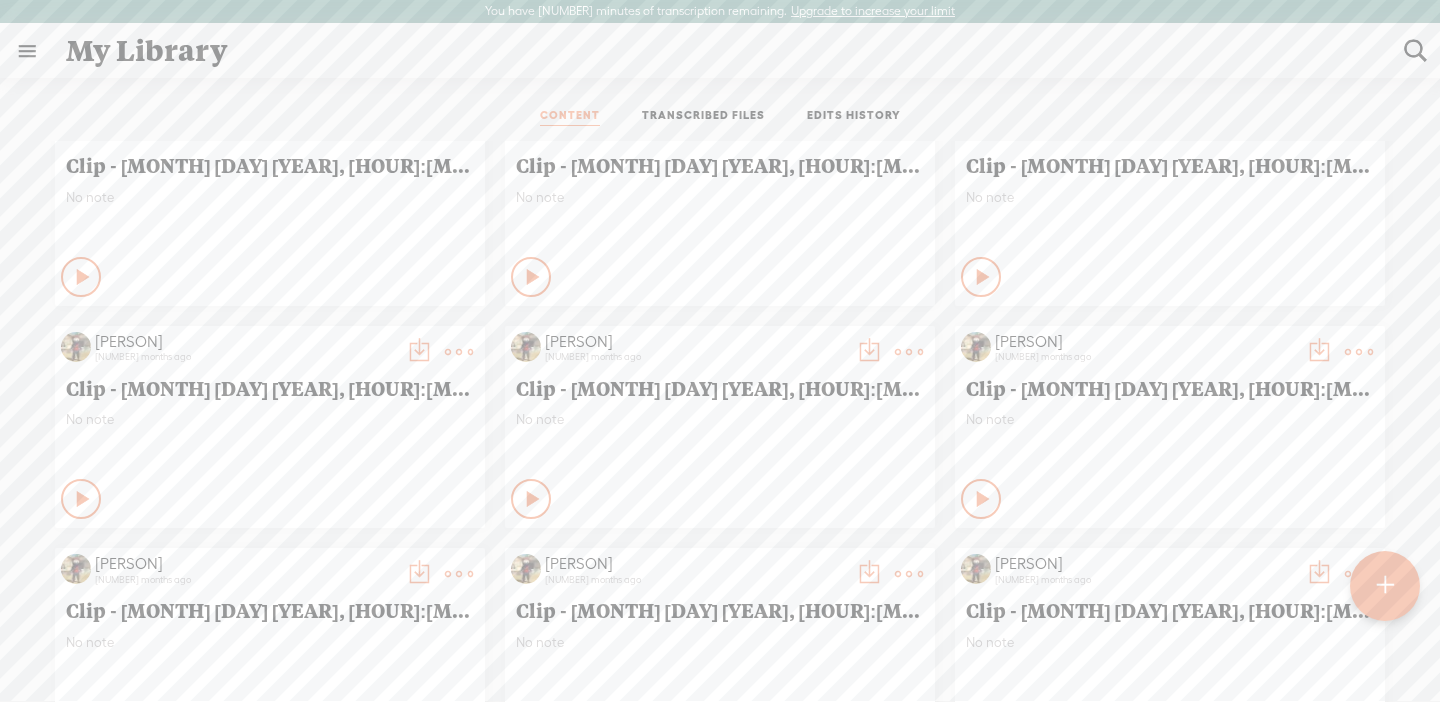 scroll, scrollTop: 2532, scrollLeft: 0, axis: vertical 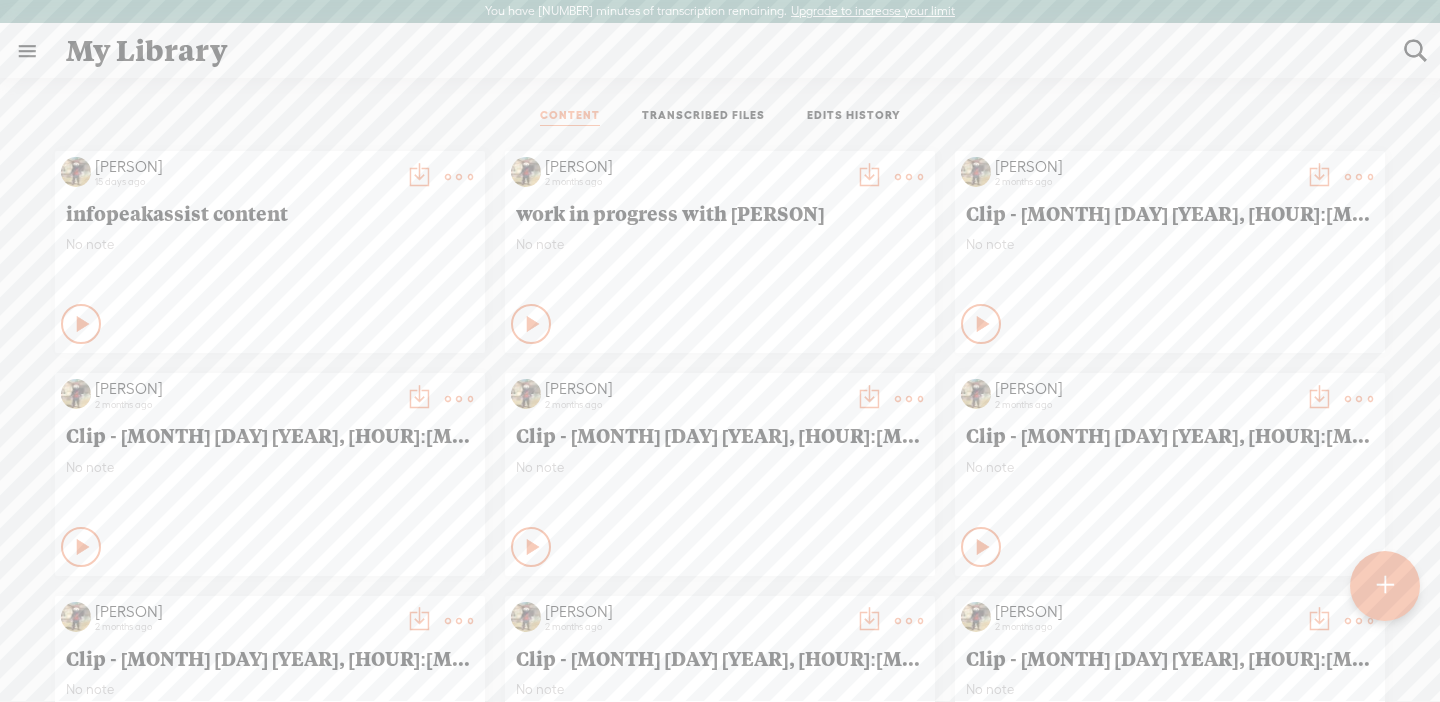 click on "TRANSCRIBED FILES" at bounding box center (703, 117) 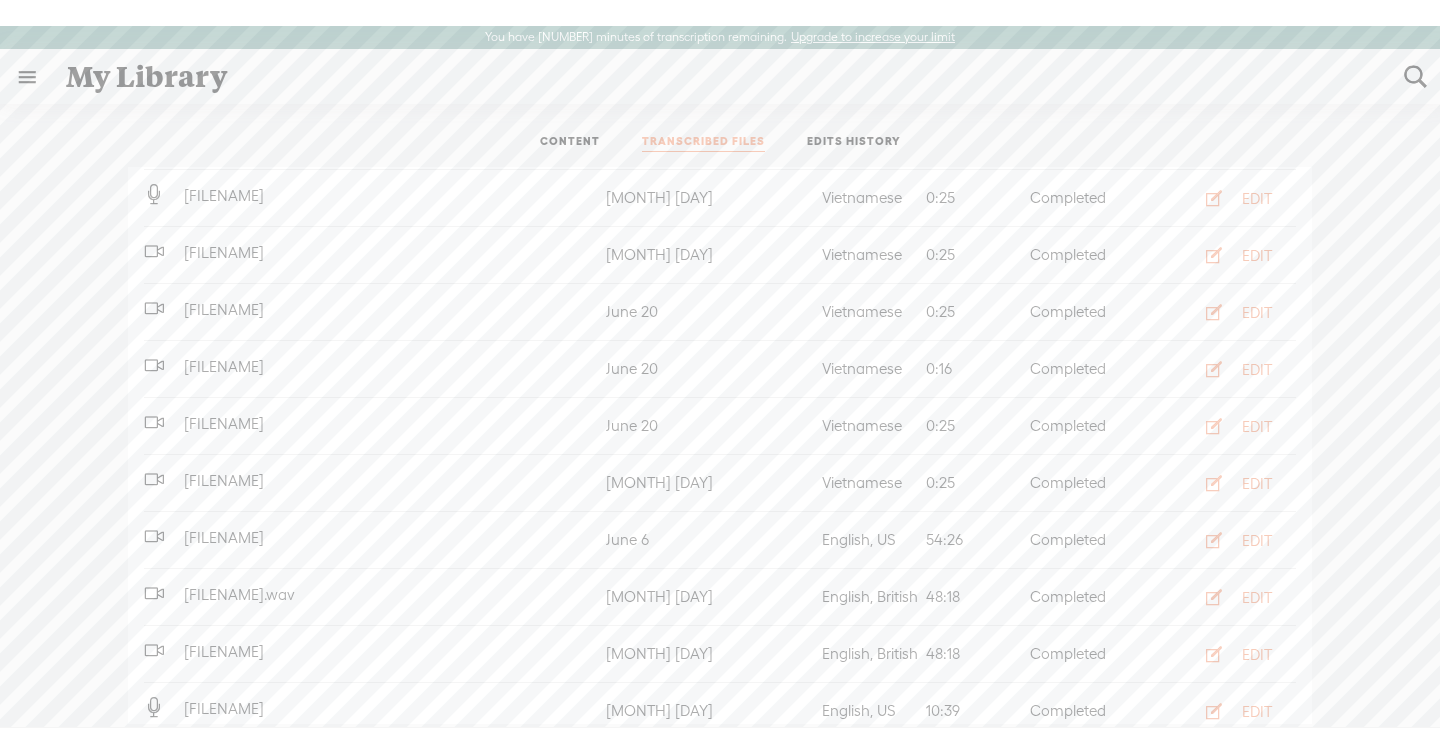 scroll, scrollTop: 251, scrollLeft: 0, axis: vertical 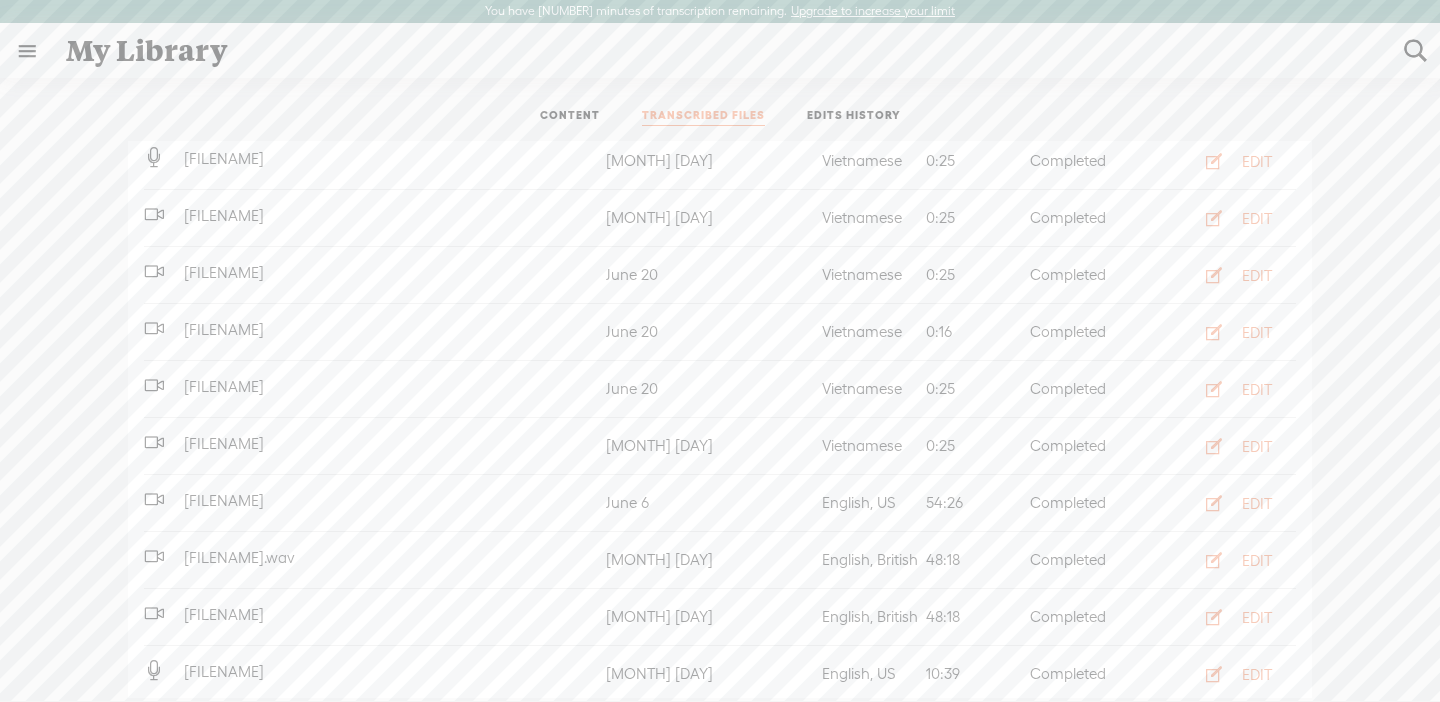 click on "CONTENT" at bounding box center (570, 117) 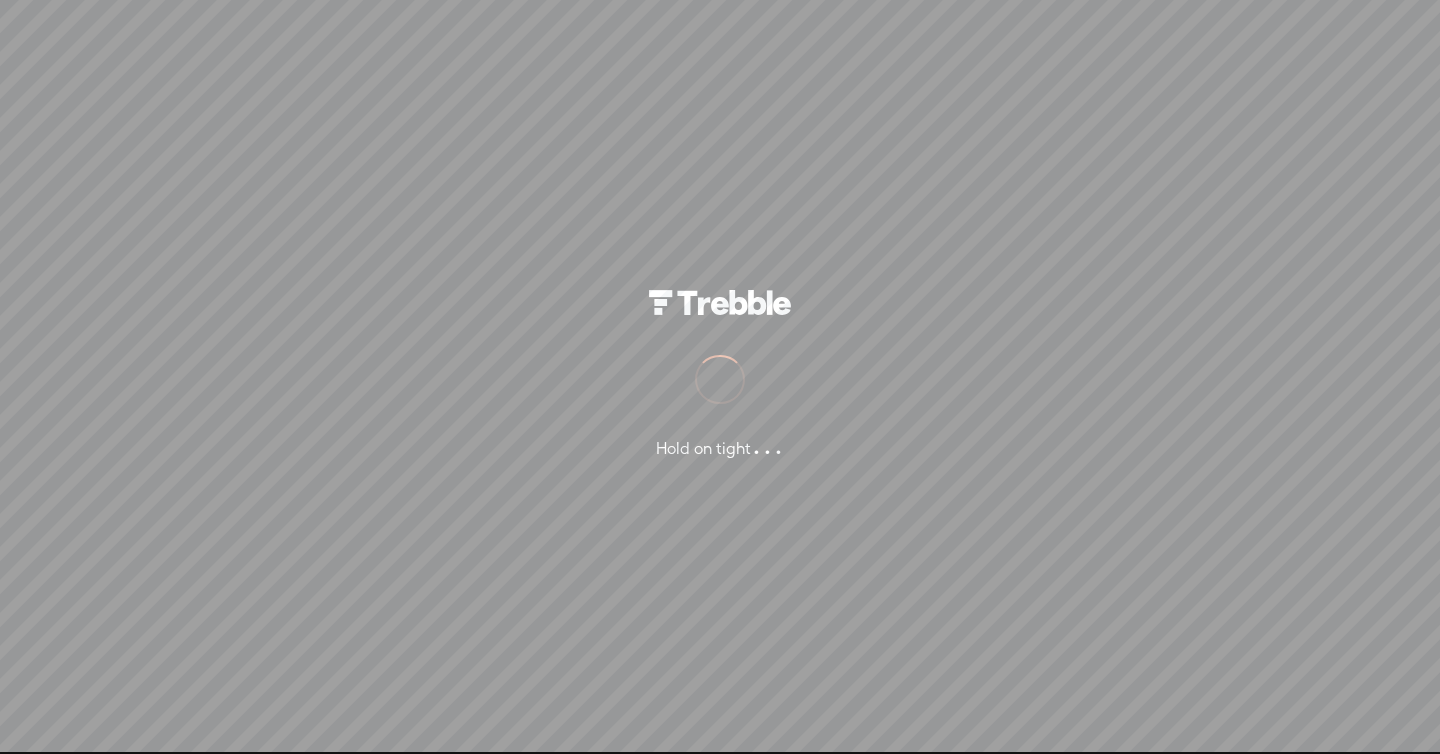 scroll, scrollTop: 0, scrollLeft: 0, axis: both 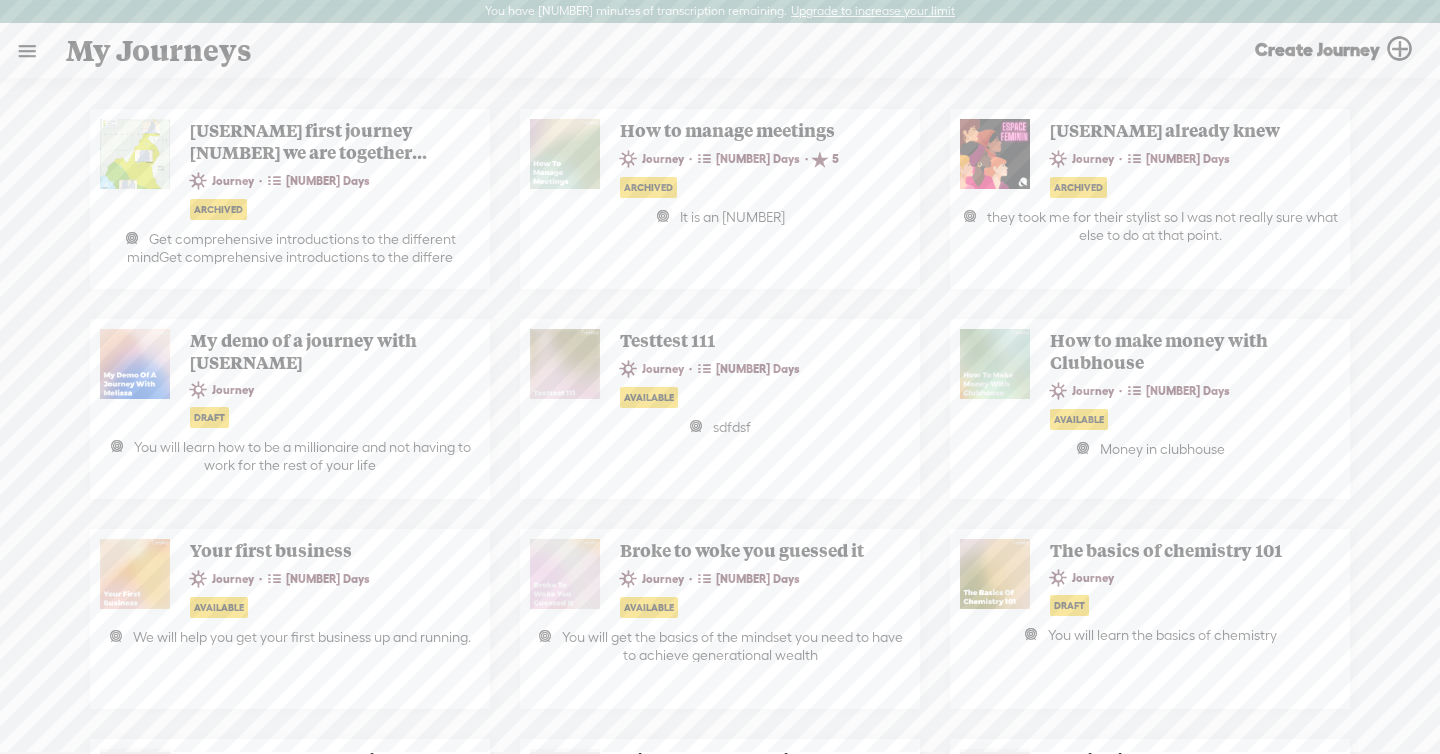 click at bounding box center [27, 51] 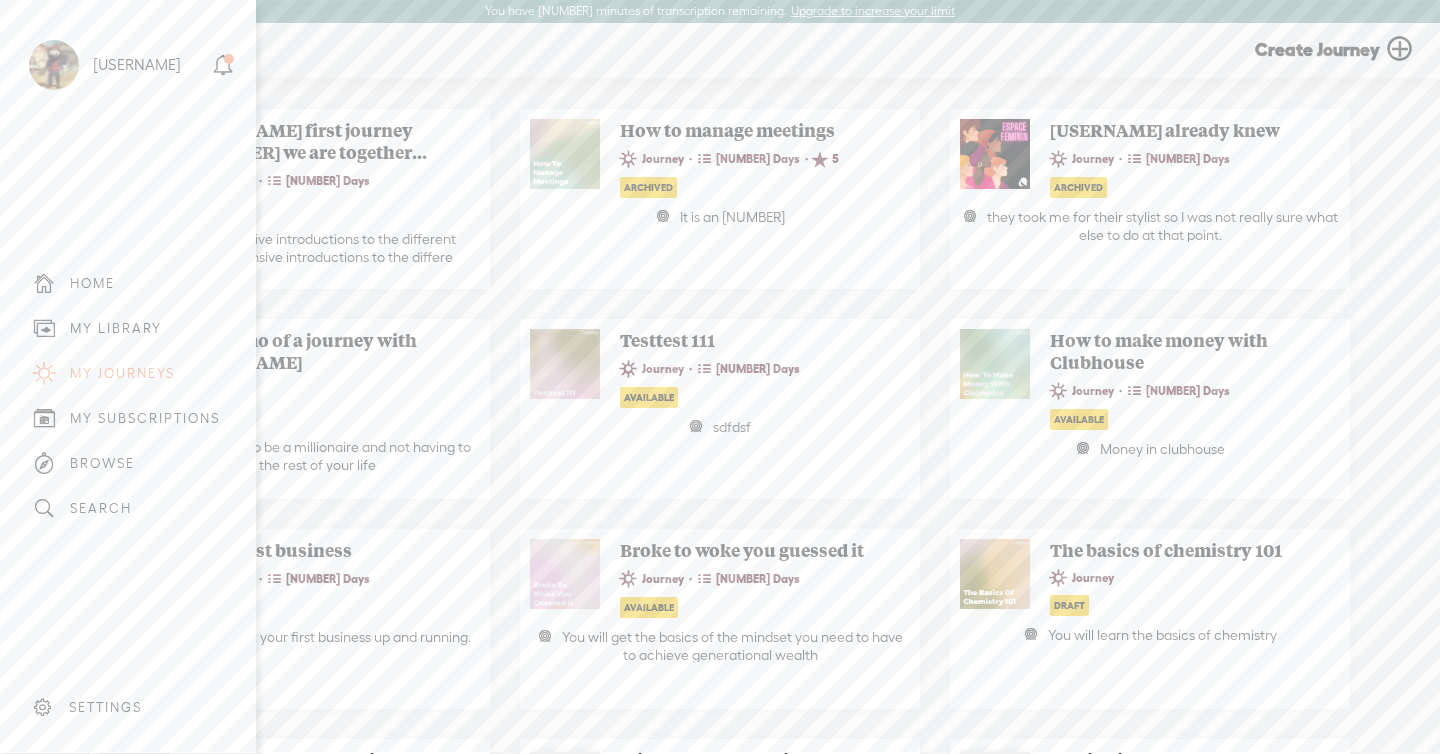 click on "MY LIBRARY" at bounding box center [128, 328] 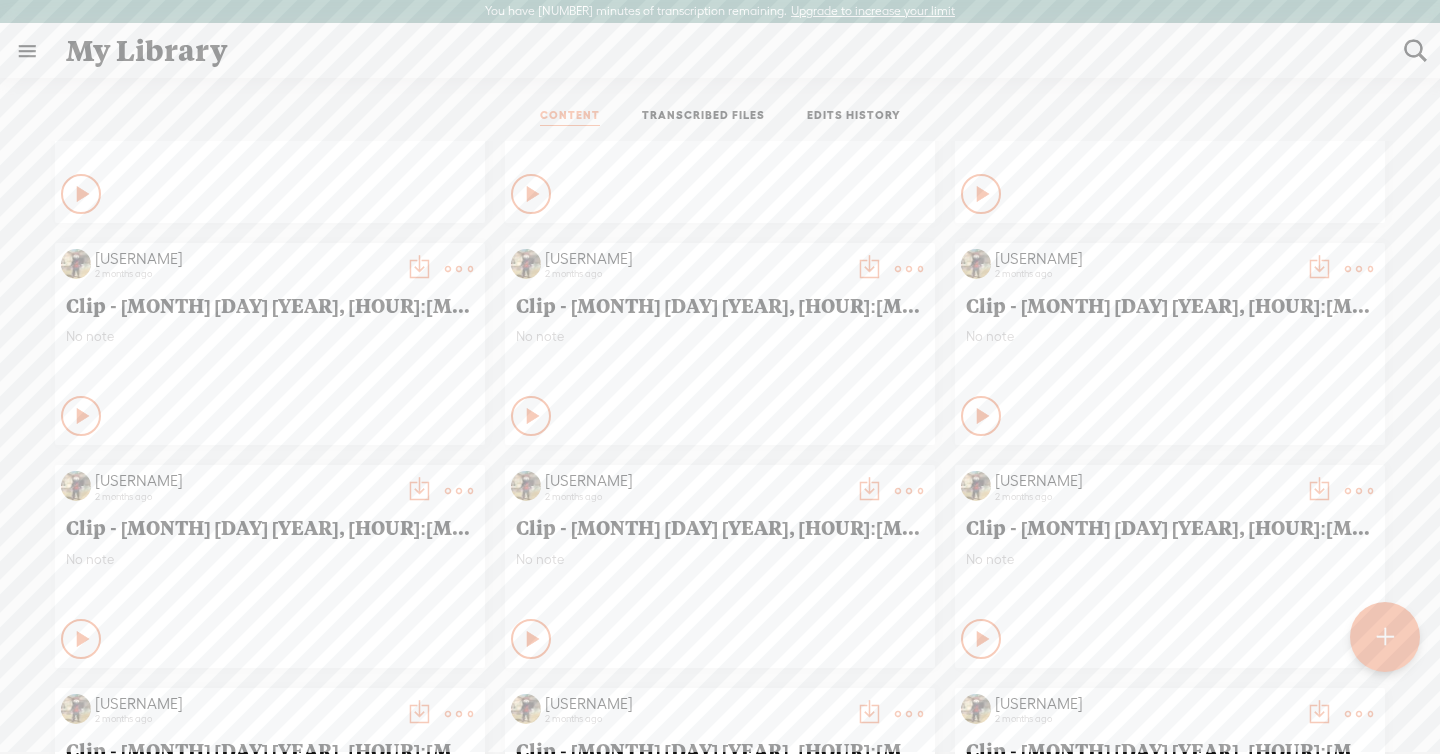 scroll, scrollTop: 0, scrollLeft: 0, axis: both 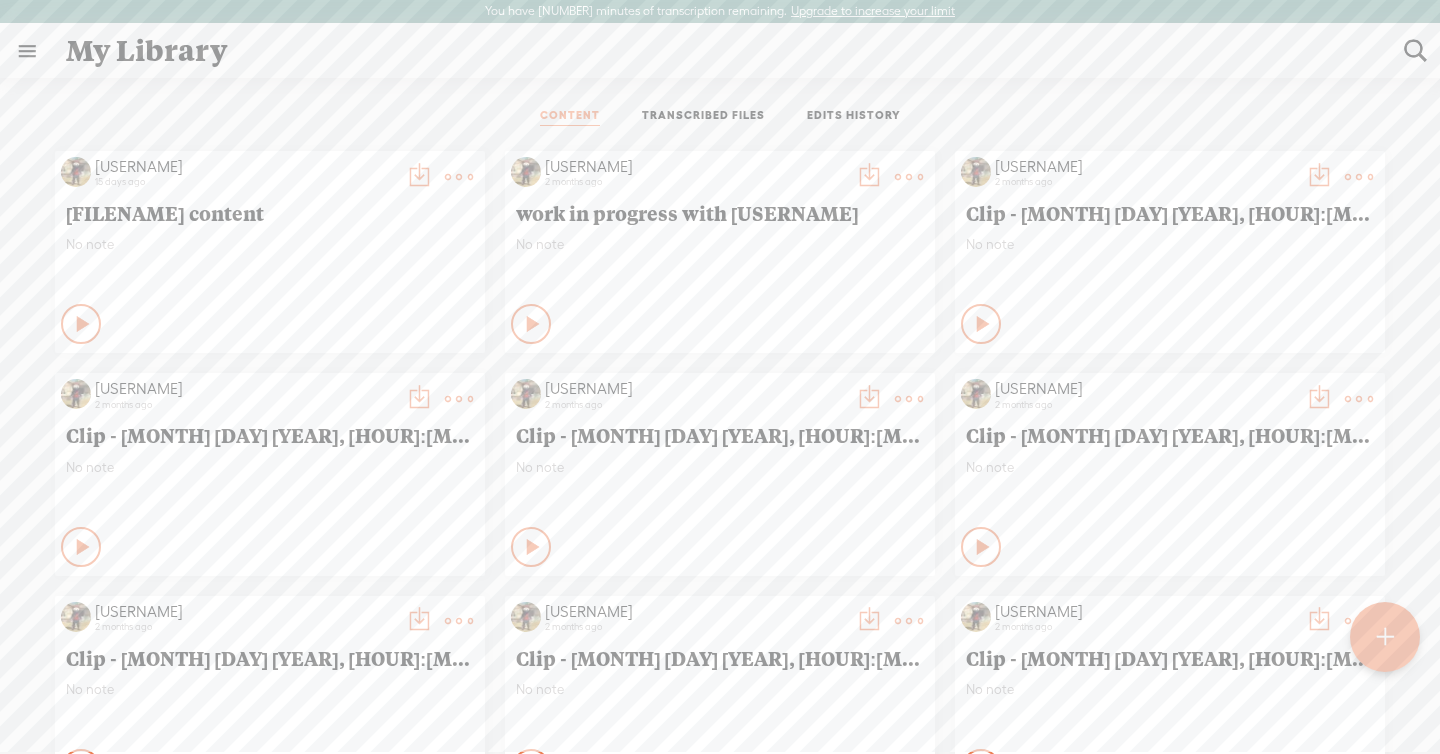 click on "TRANSCRIBED FILES" at bounding box center [703, 117] 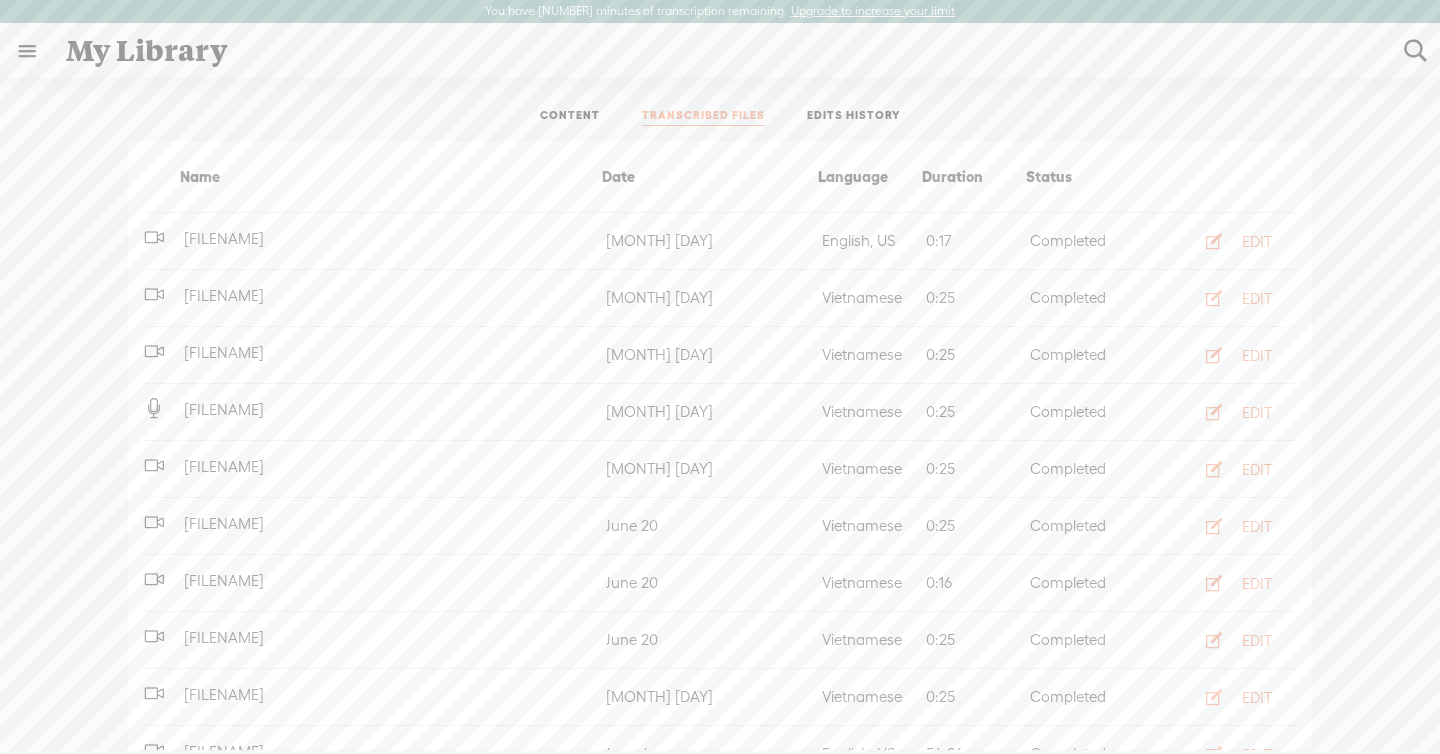 click on "TRANSCRIBED FILES" at bounding box center (703, 117) 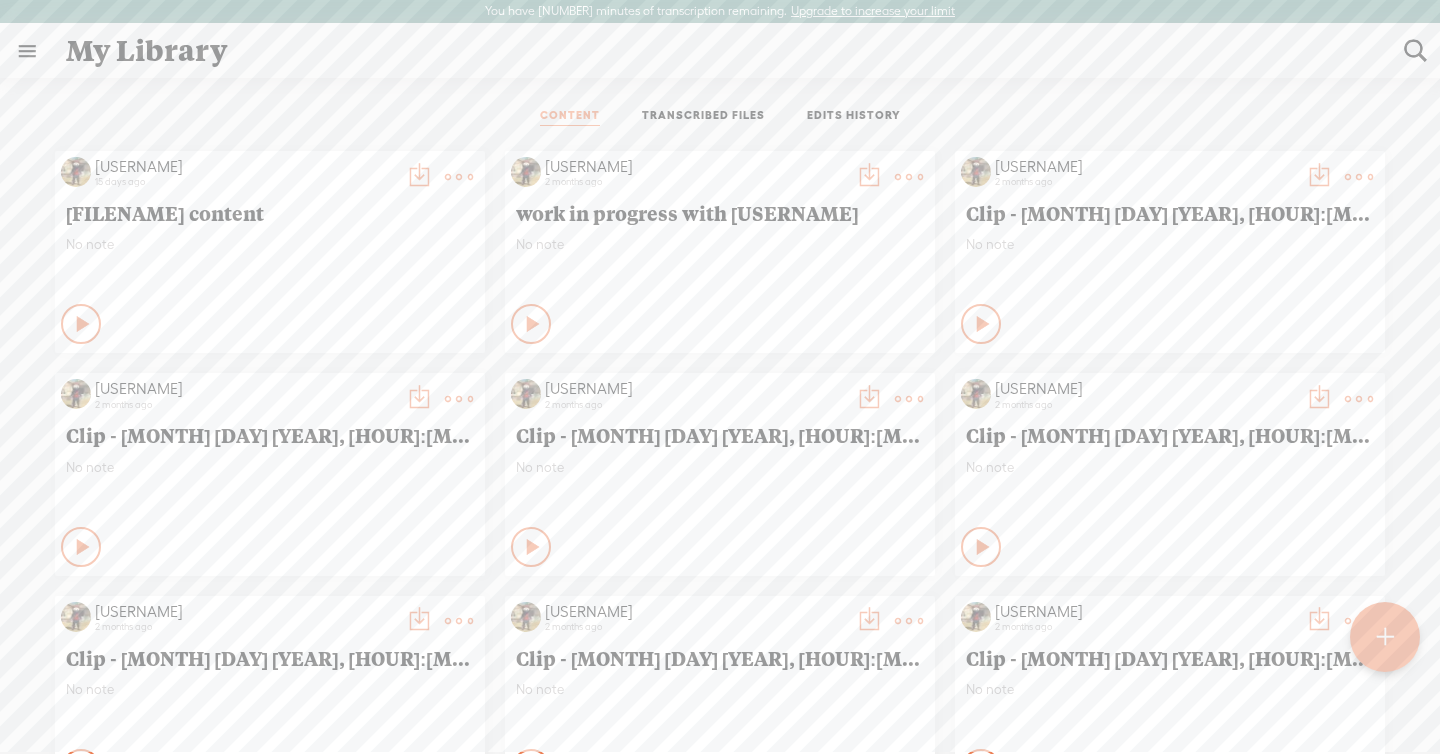 click at bounding box center [419, 177] 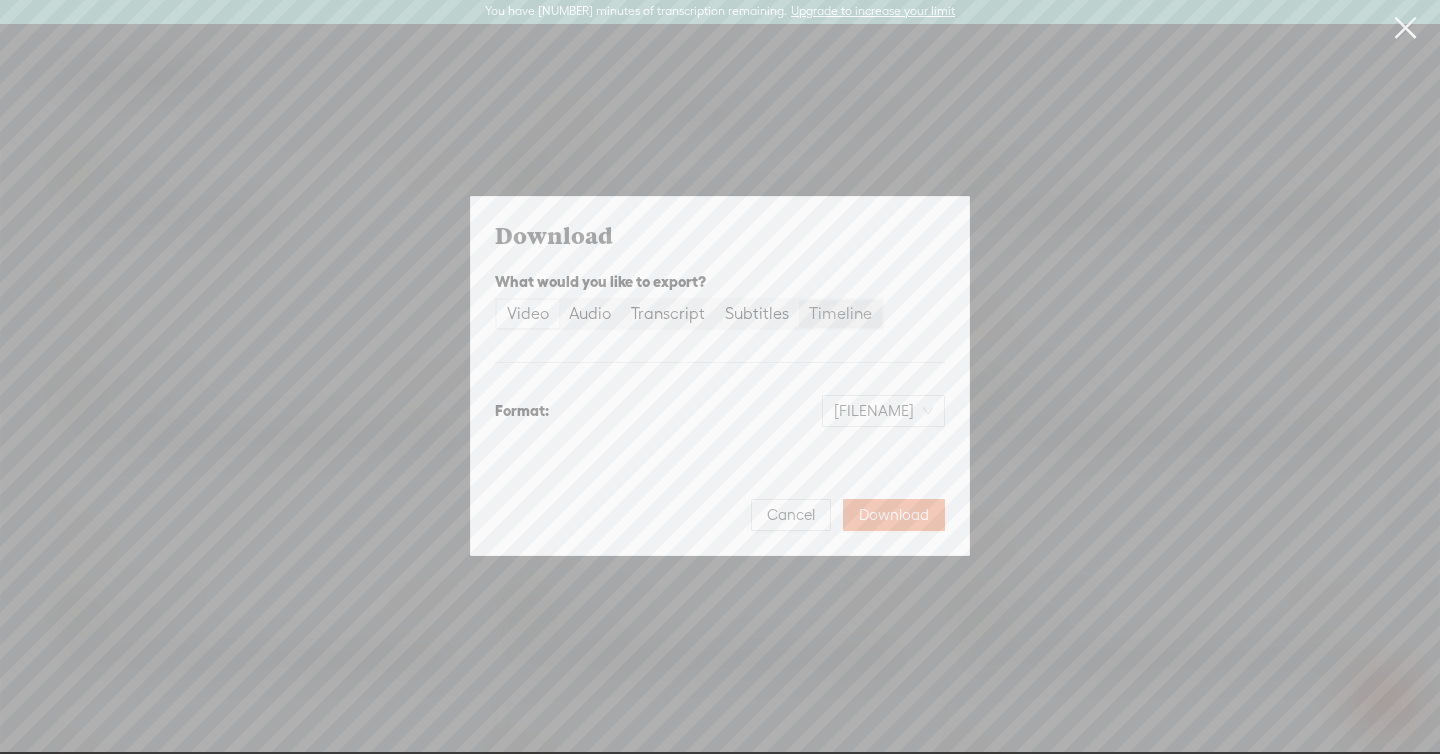 click on "Timeline" at bounding box center (528, 314) 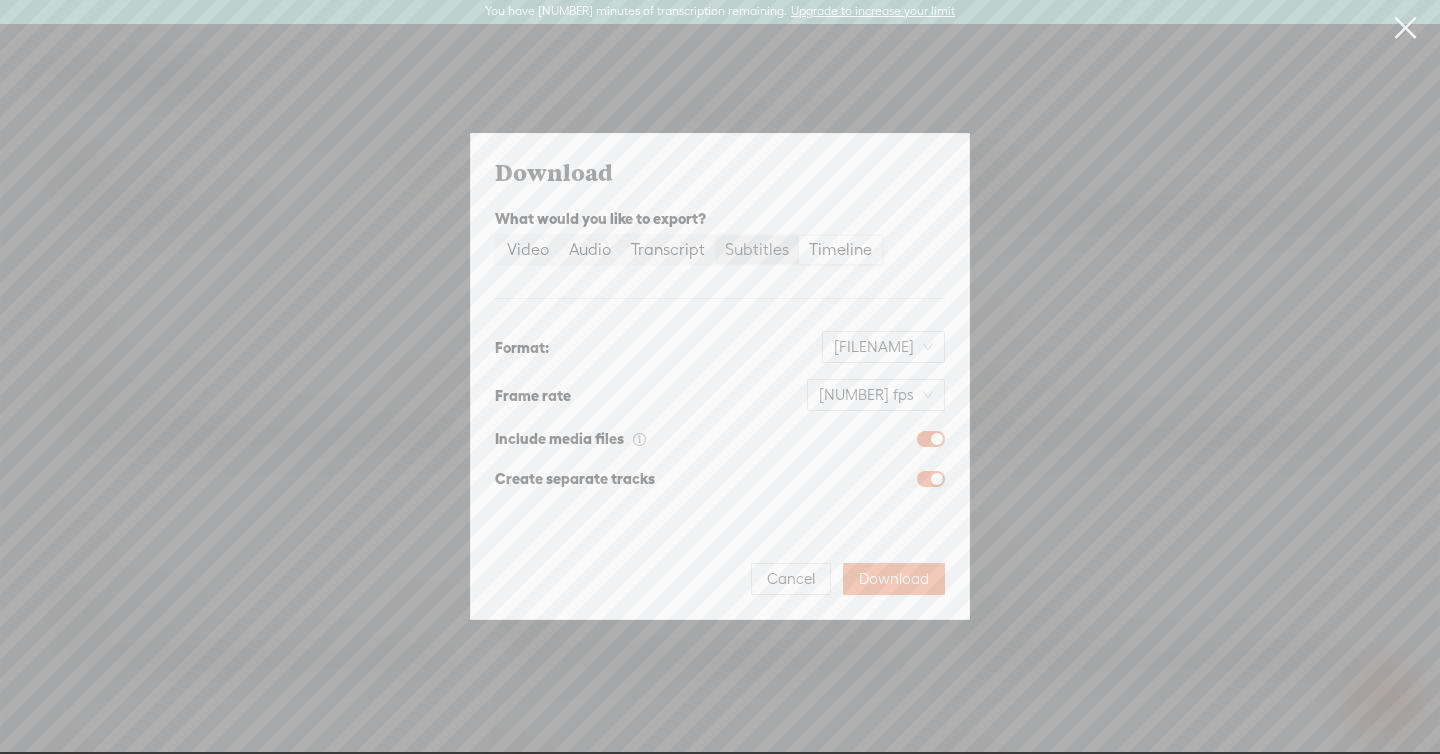 click on "Subtitles" at bounding box center [528, 250] 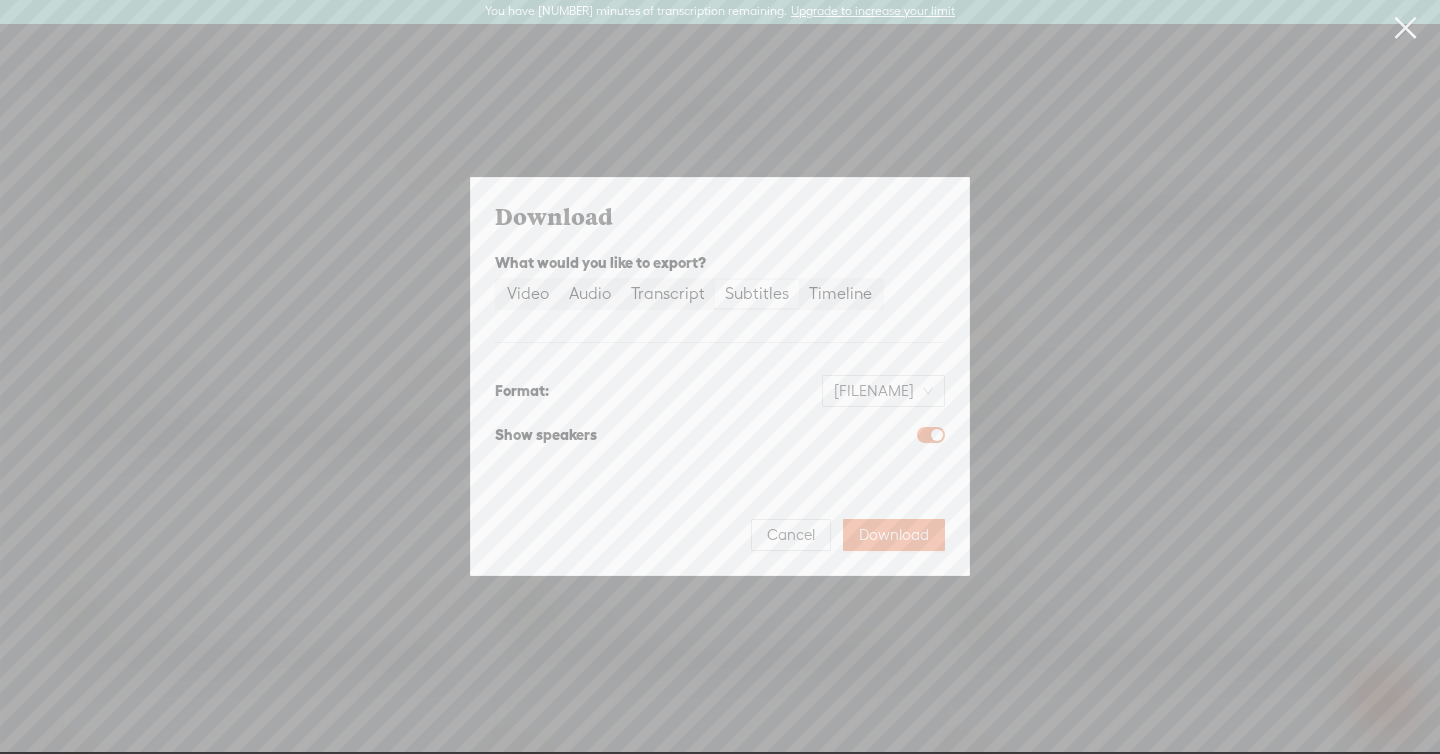 click on "What would you like to export?" at bounding box center [720, 263] 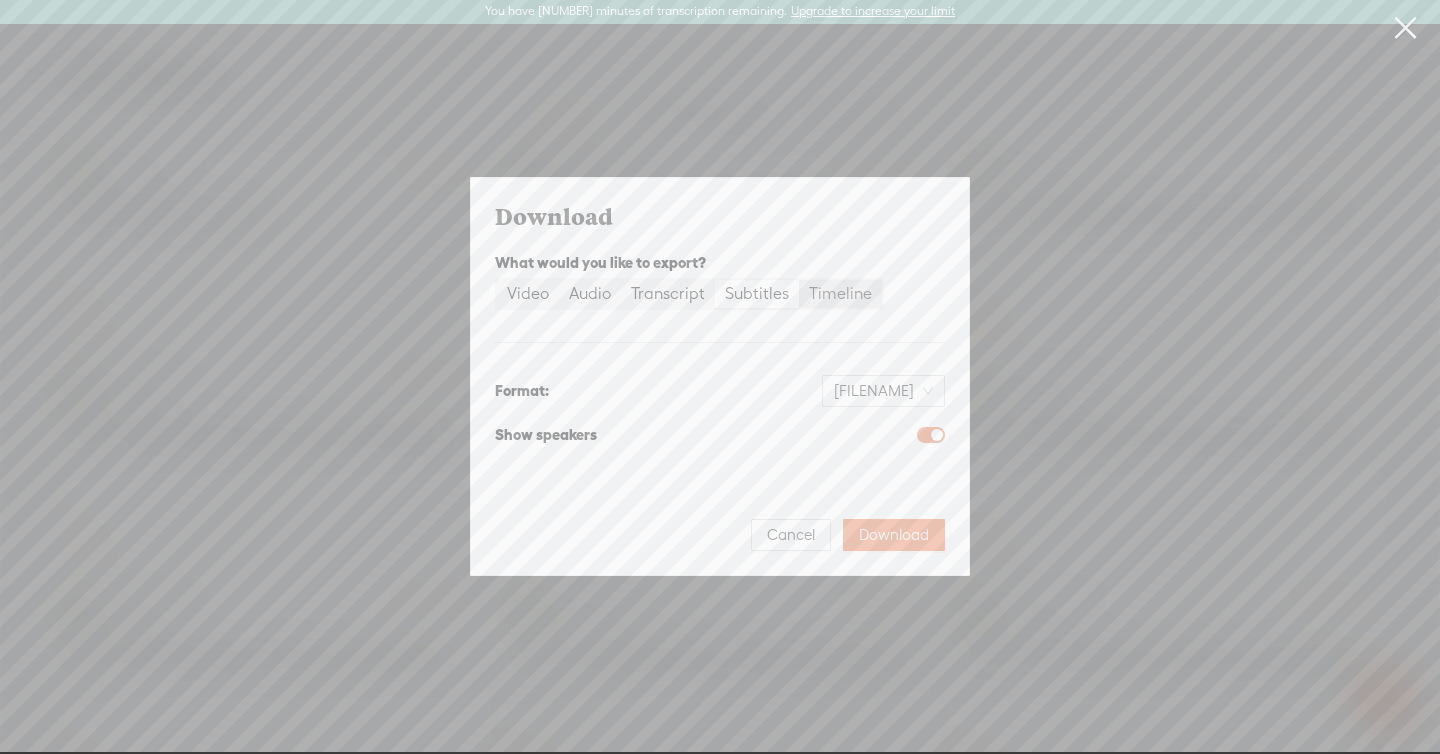 click on "Timeline" at bounding box center (528, 294) 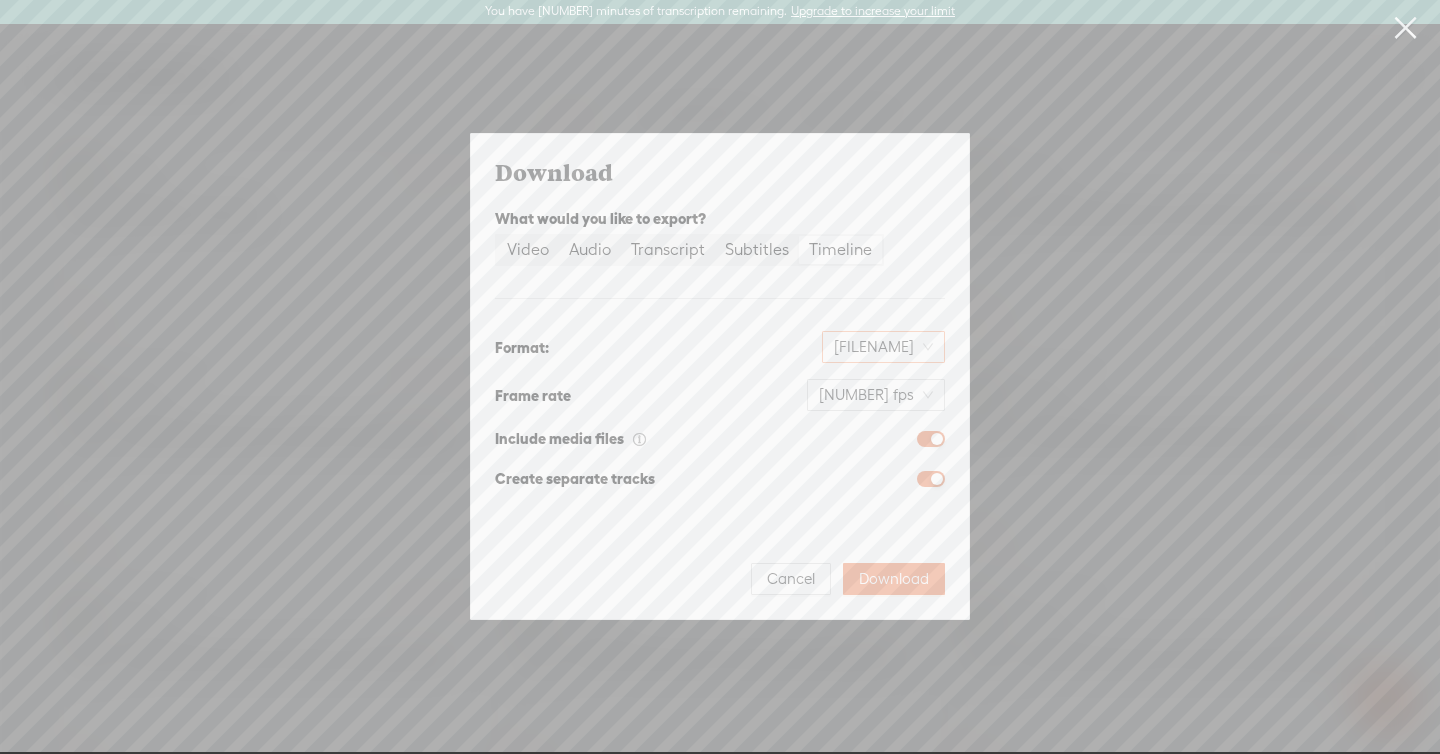 click on "[FILENAME]" at bounding box center [883, 347] 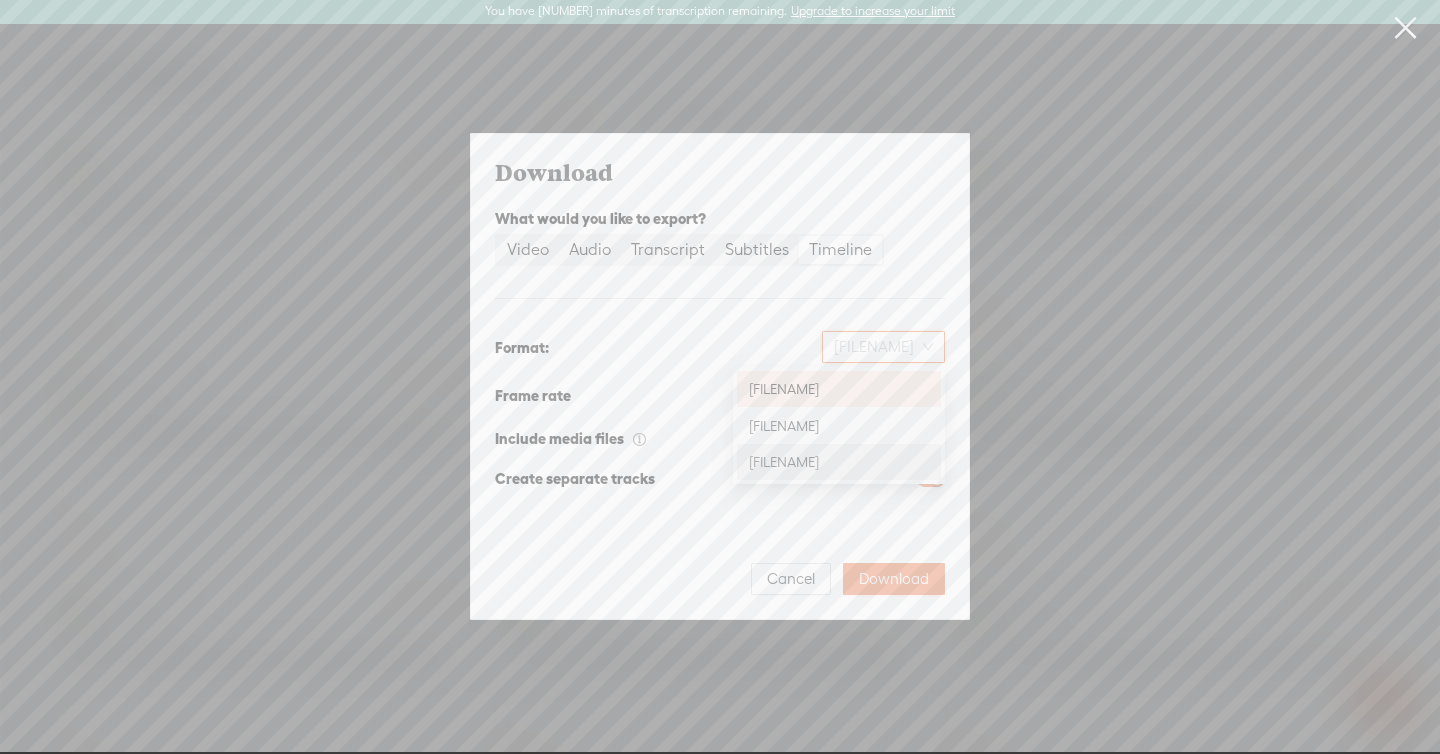 click at bounding box center (1405, 28) 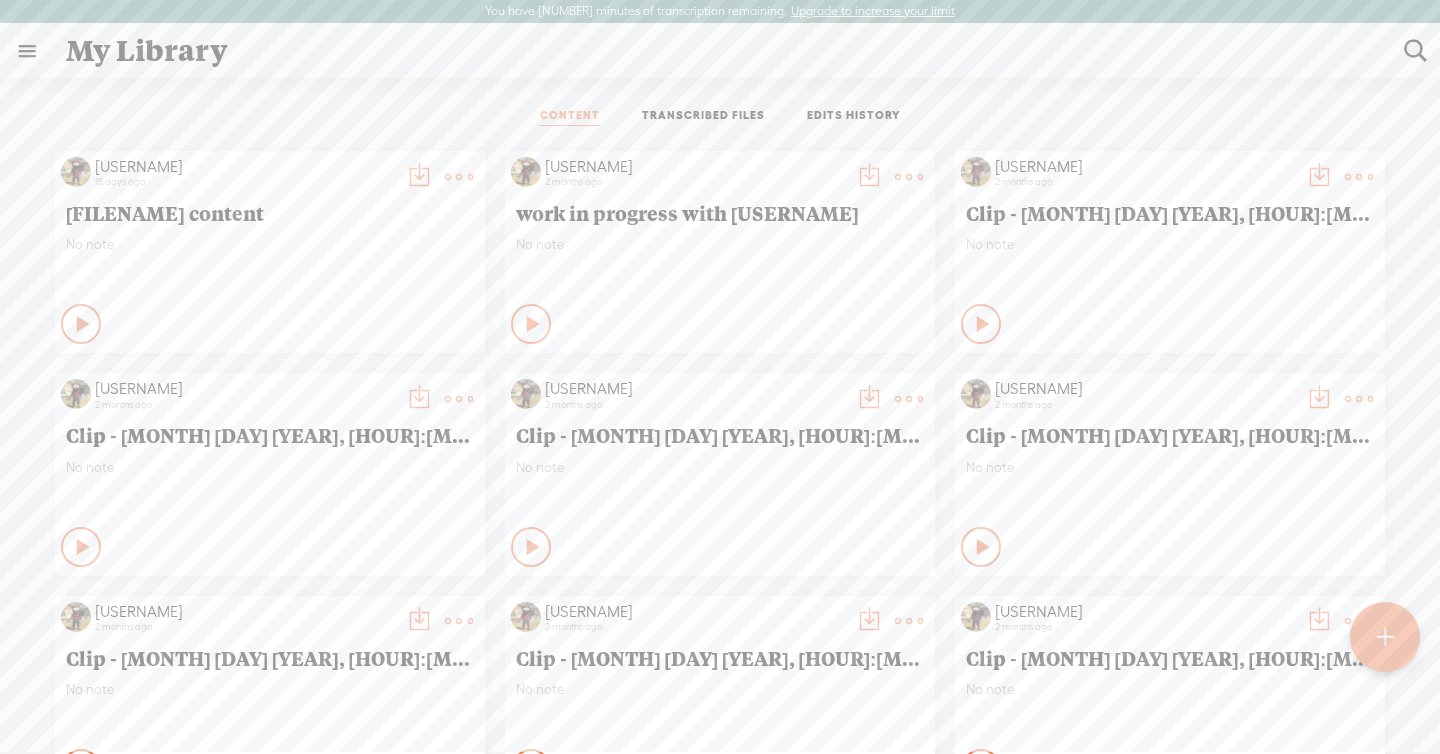 click at bounding box center [459, 177] 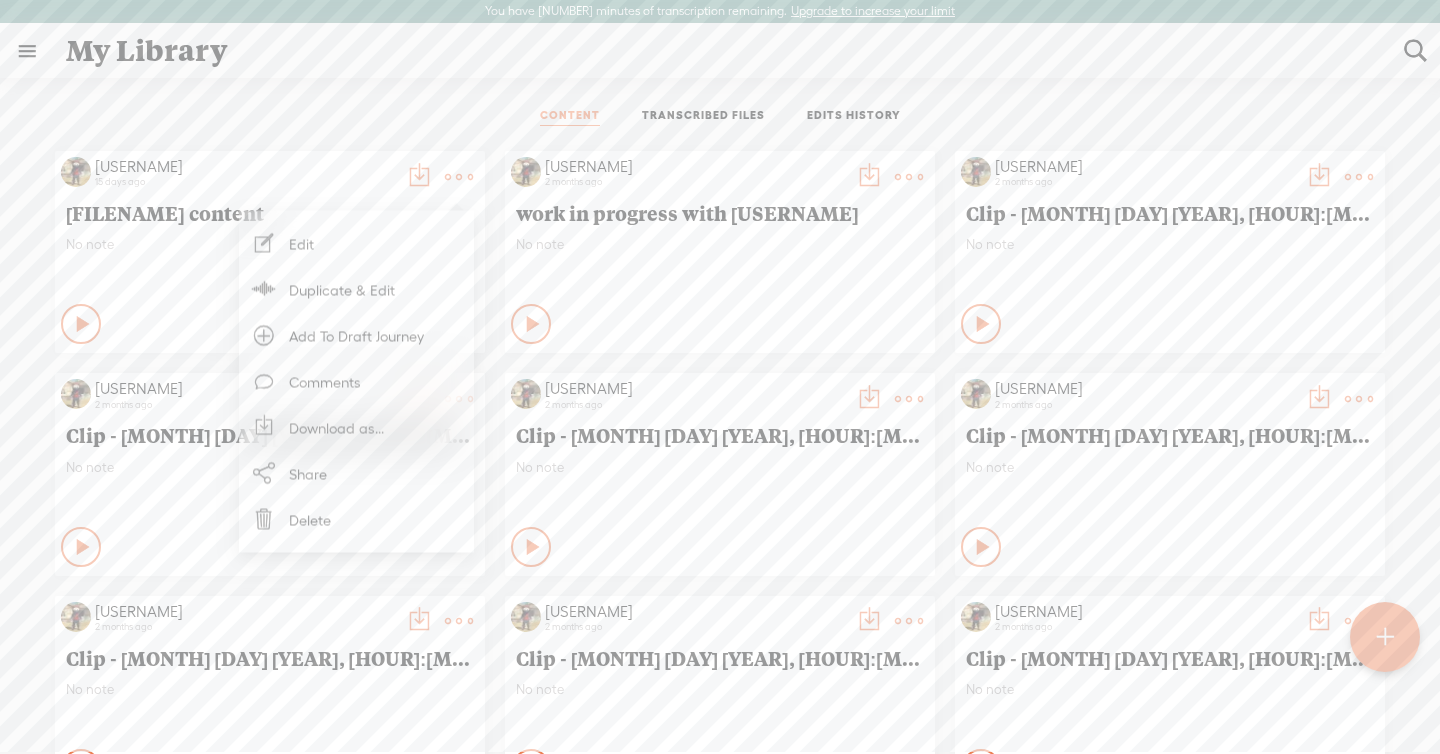 click on "15 days ago" at bounding box center [245, 182] 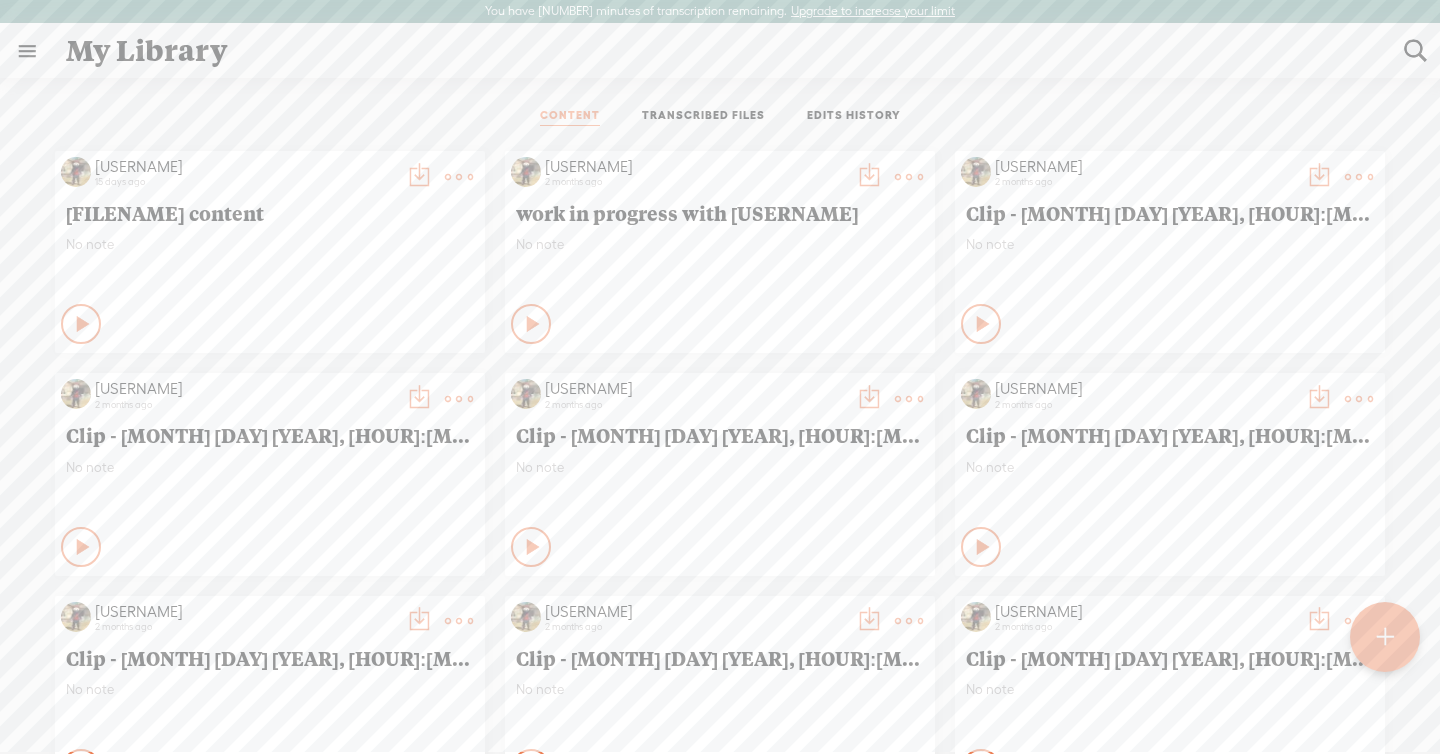 click at bounding box center (459, 177) 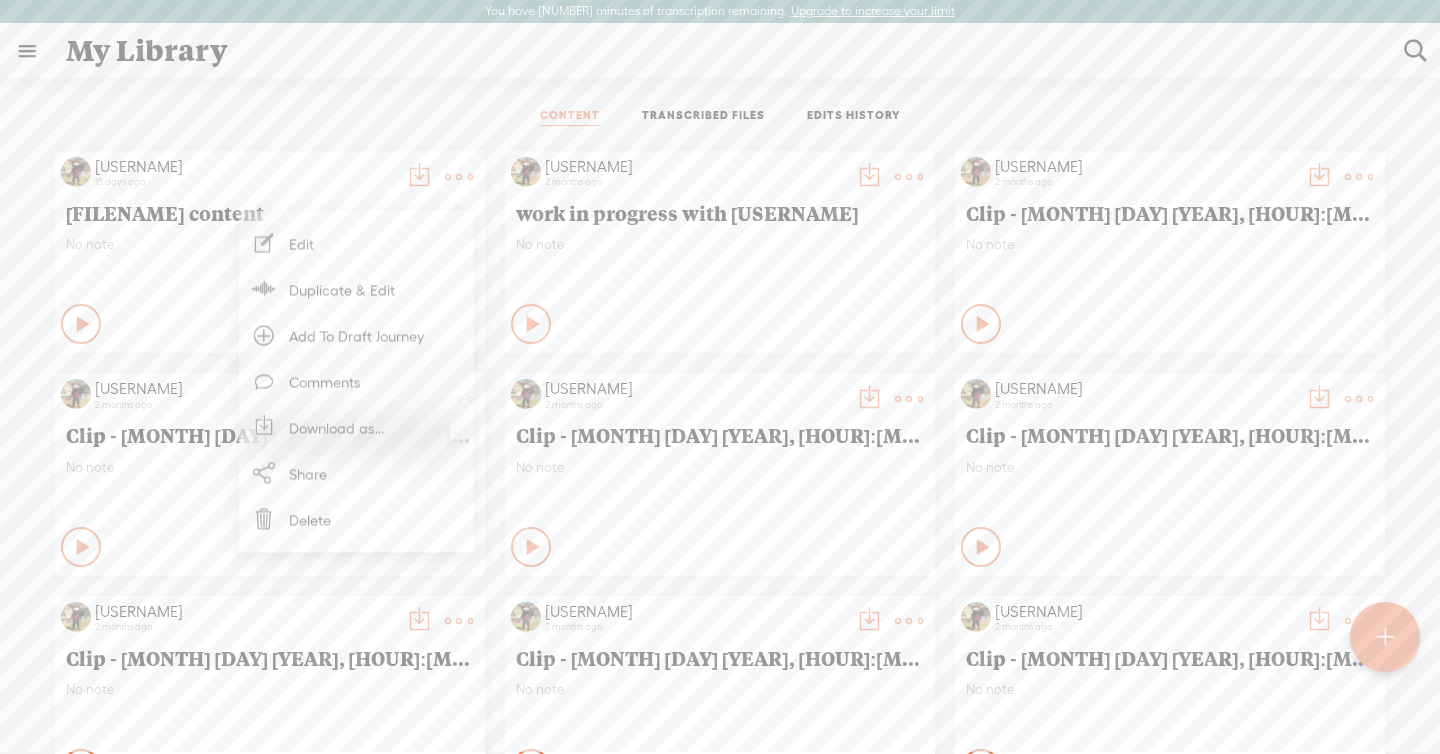 click on "[USERNAME]" at bounding box center [245, 167] 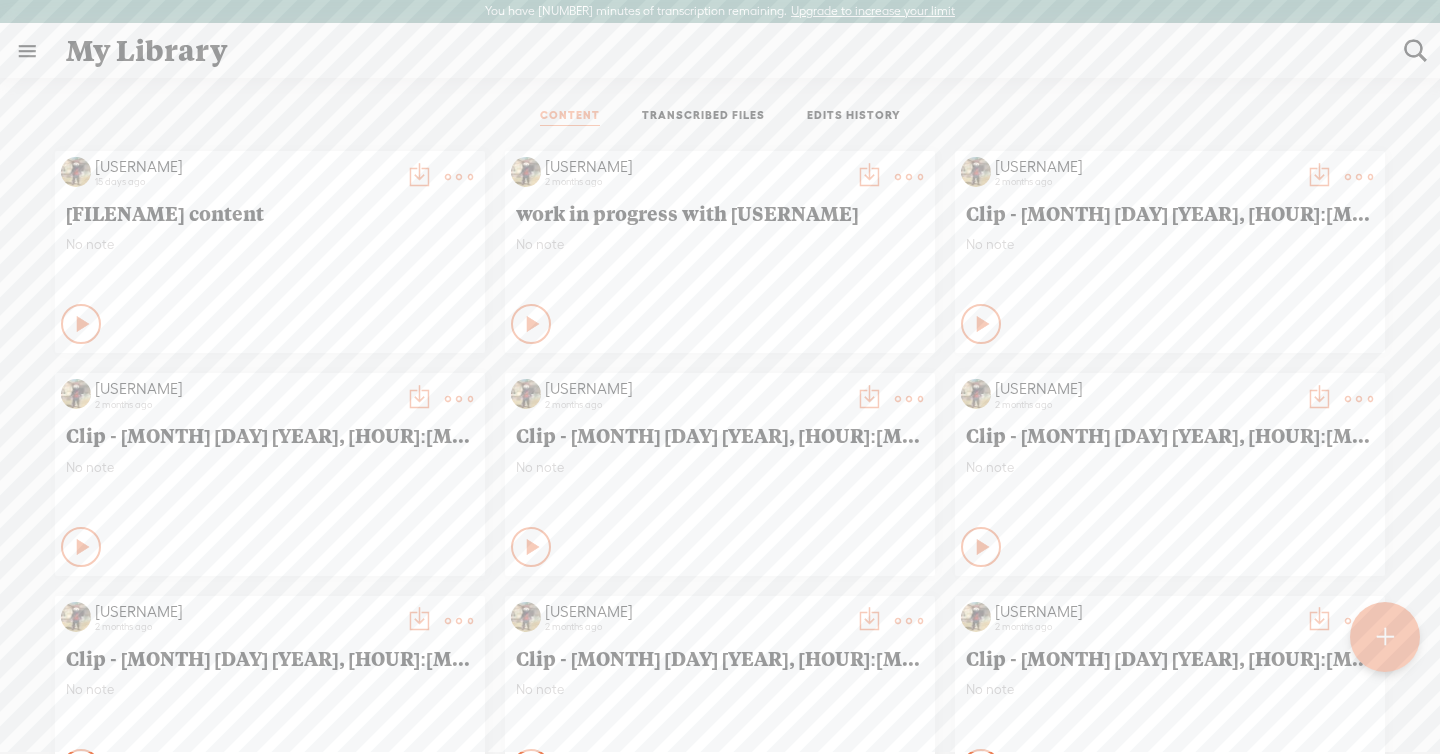 click at bounding box center [419, 177] 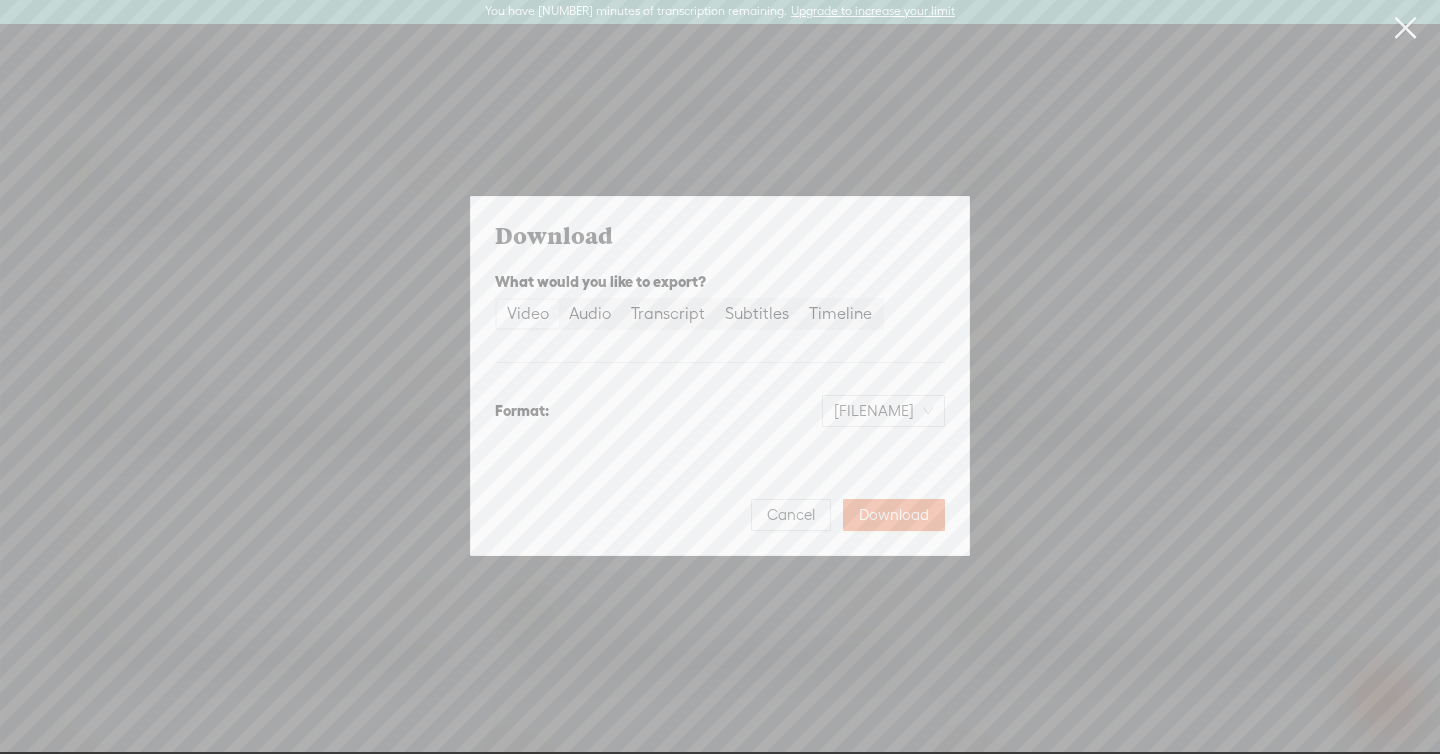 click at bounding box center [1405, 28] 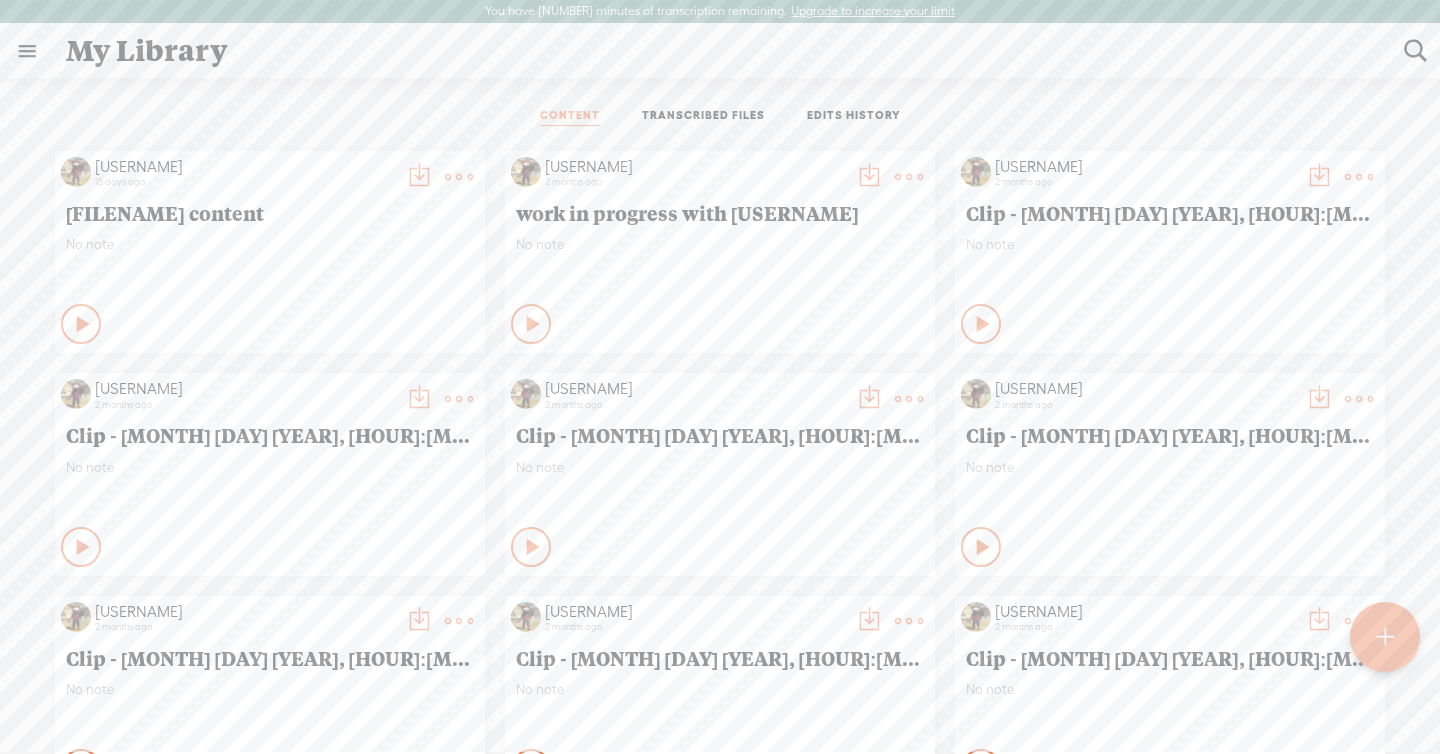 click at bounding box center [459, 177] 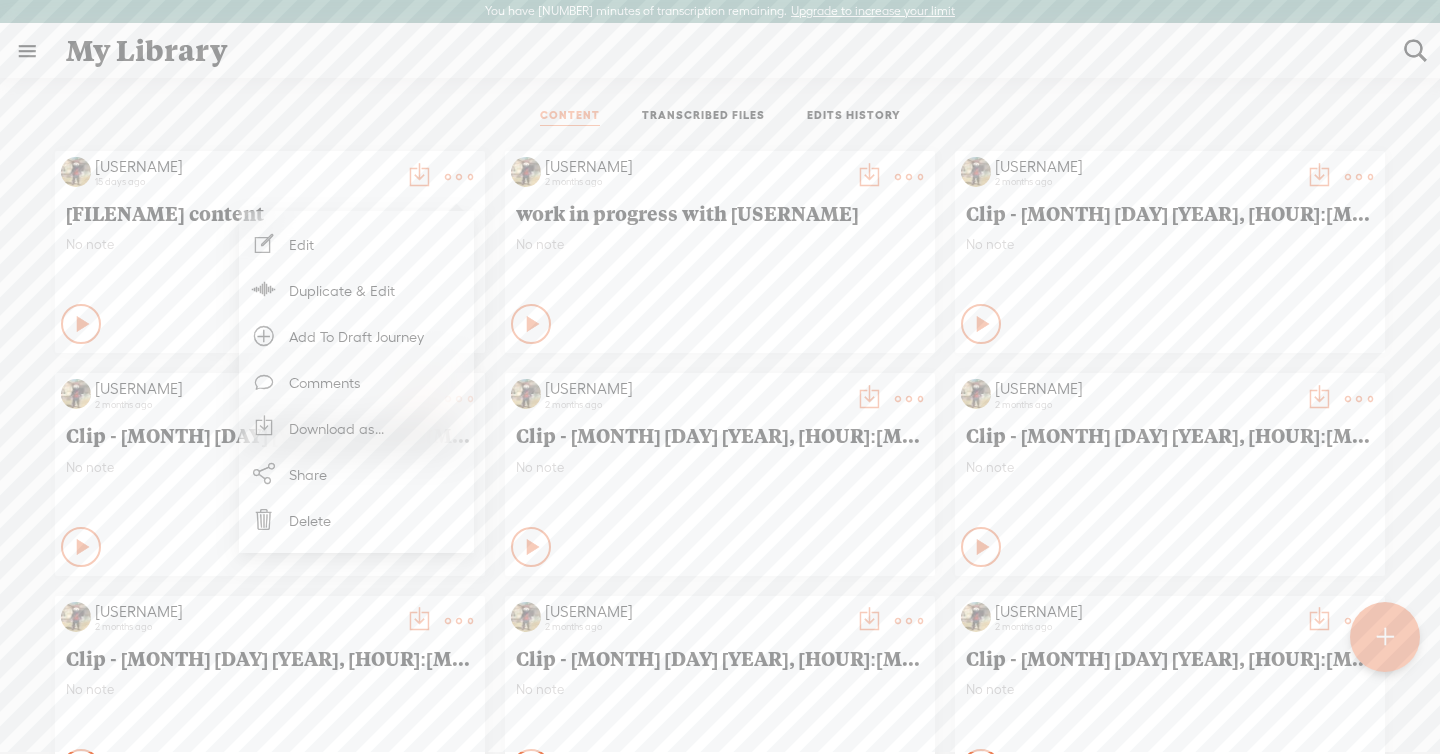 click on "[USERNAME]" at bounding box center [245, 167] 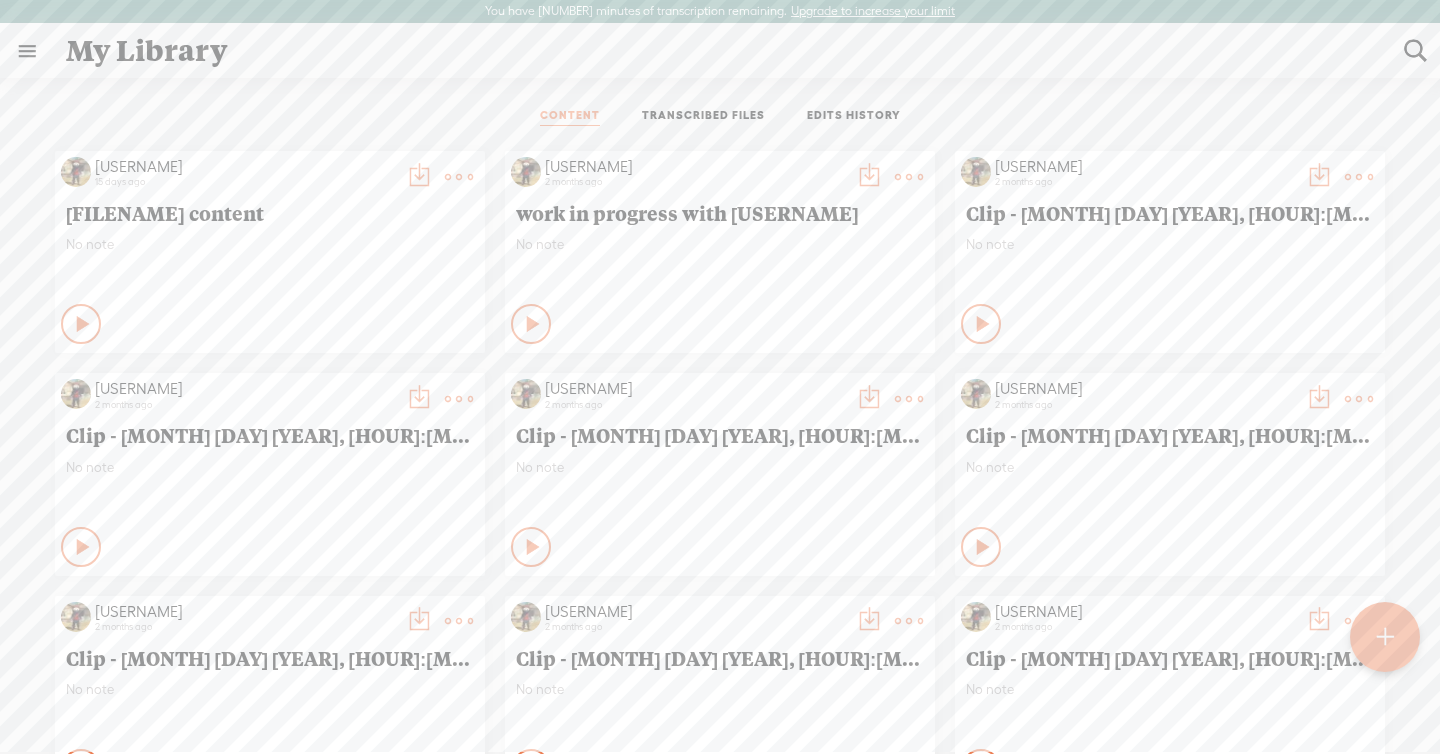 click at bounding box center [419, 177] 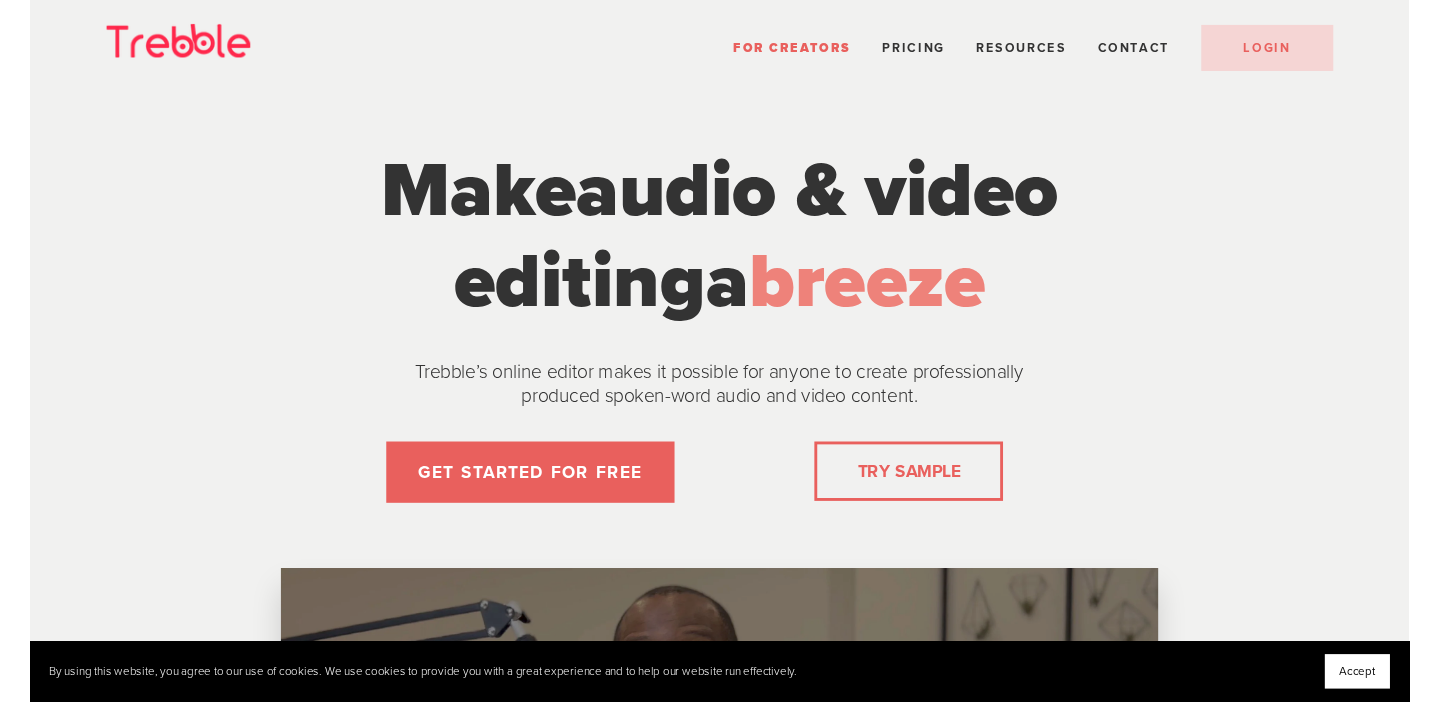 scroll, scrollTop: 0, scrollLeft: 0, axis: both 